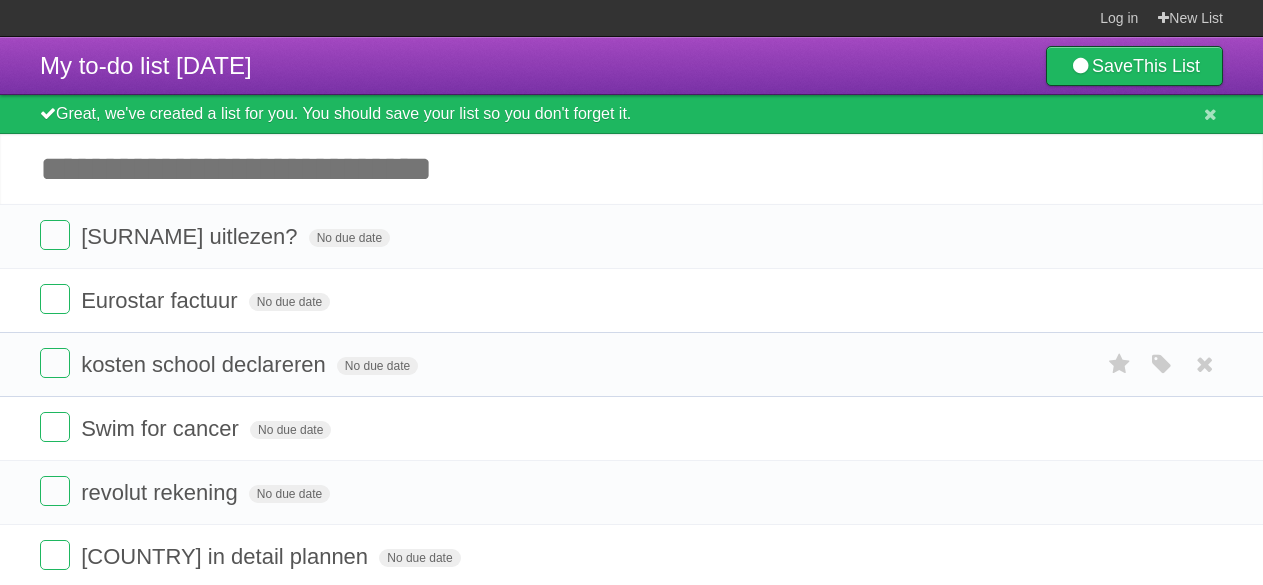 scroll, scrollTop: 0, scrollLeft: 0, axis: both 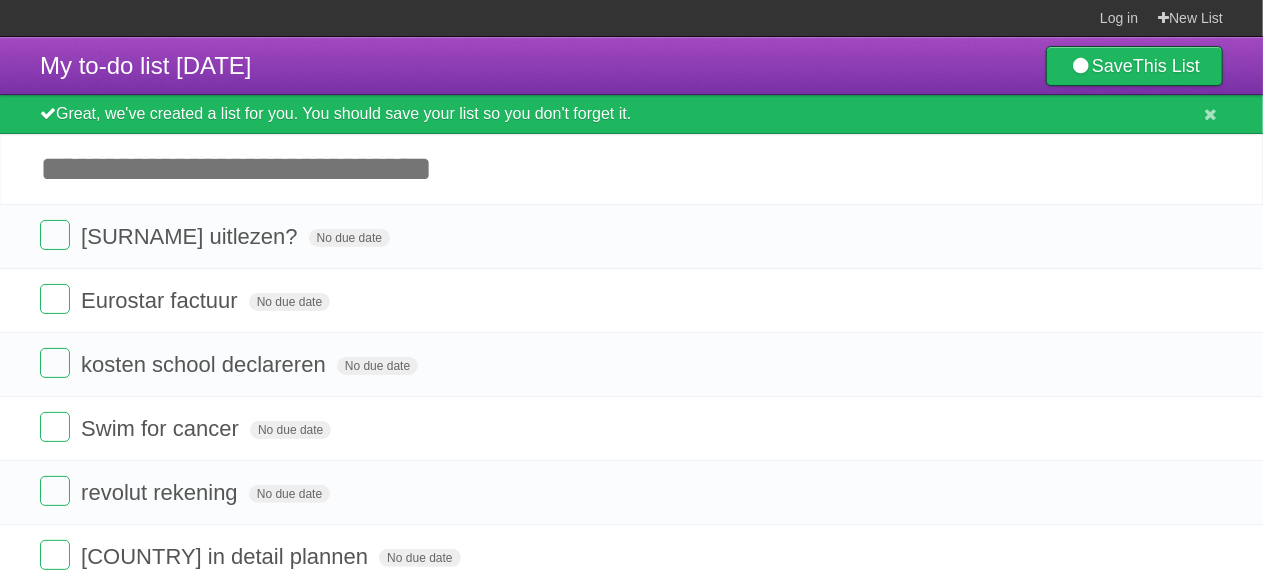 click on "Add another task" at bounding box center [631, 169] 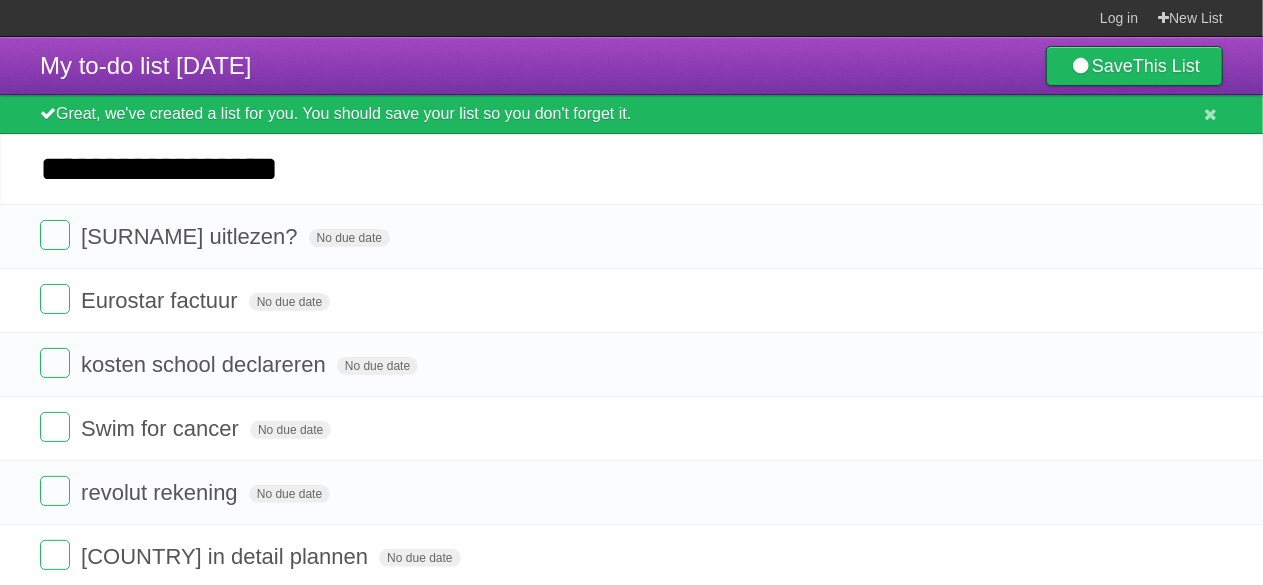 type on "**********" 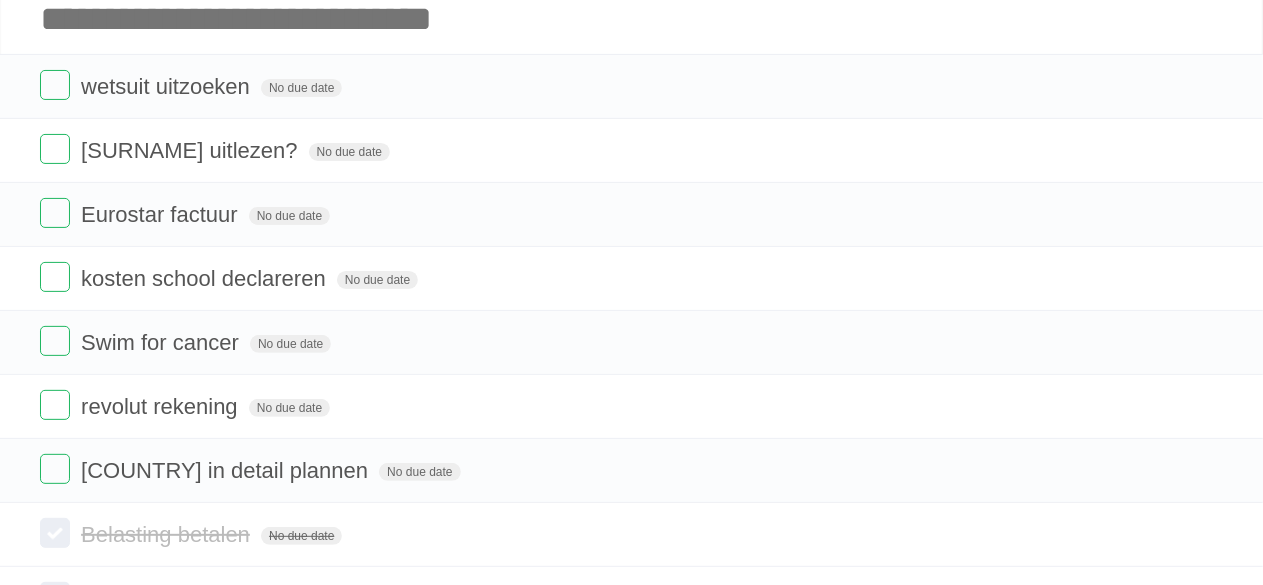scroll, scrollTop: 137, scrollLeft: 0, axis: vertical 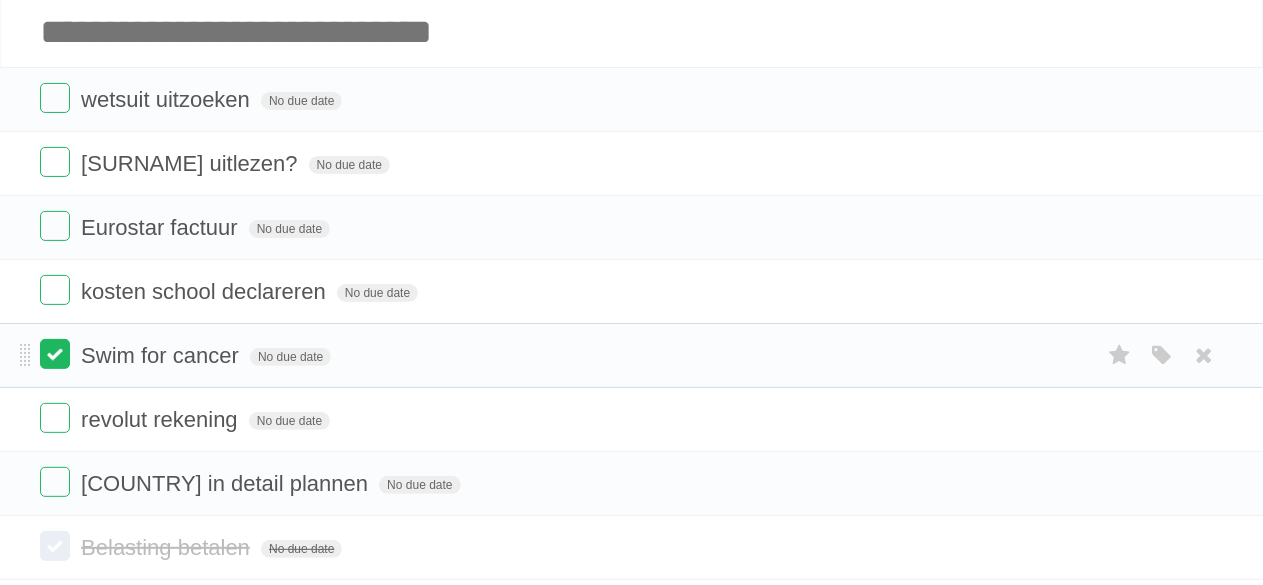 click at bounding box center [55, 354] 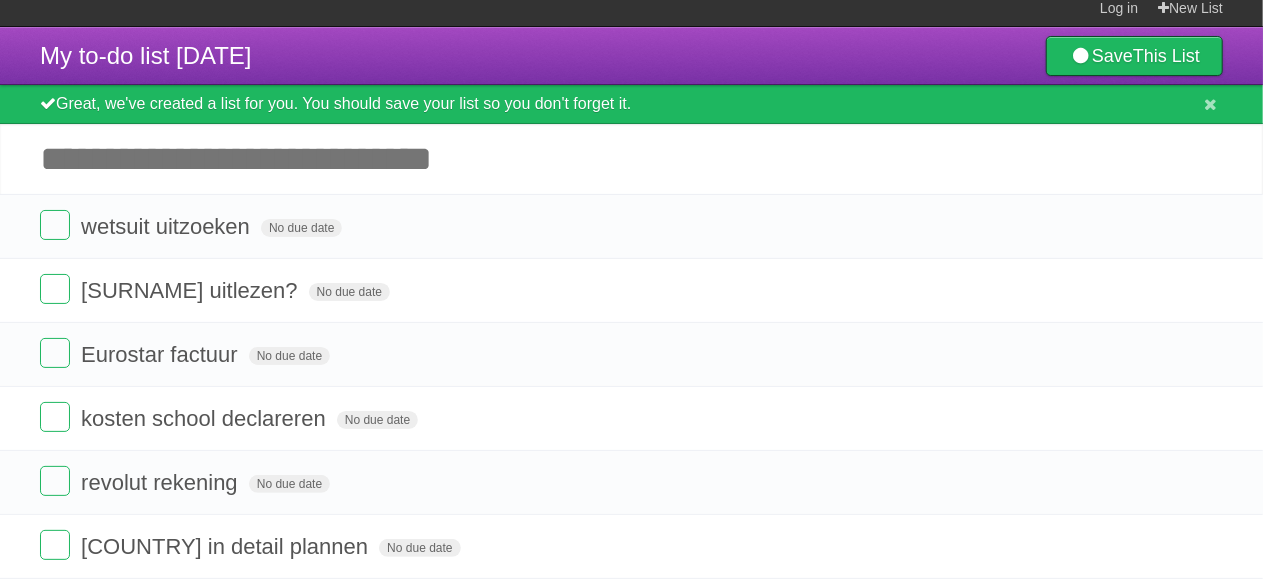 scroll, scrollTop: 0, scrollLeft: 0, axis: both 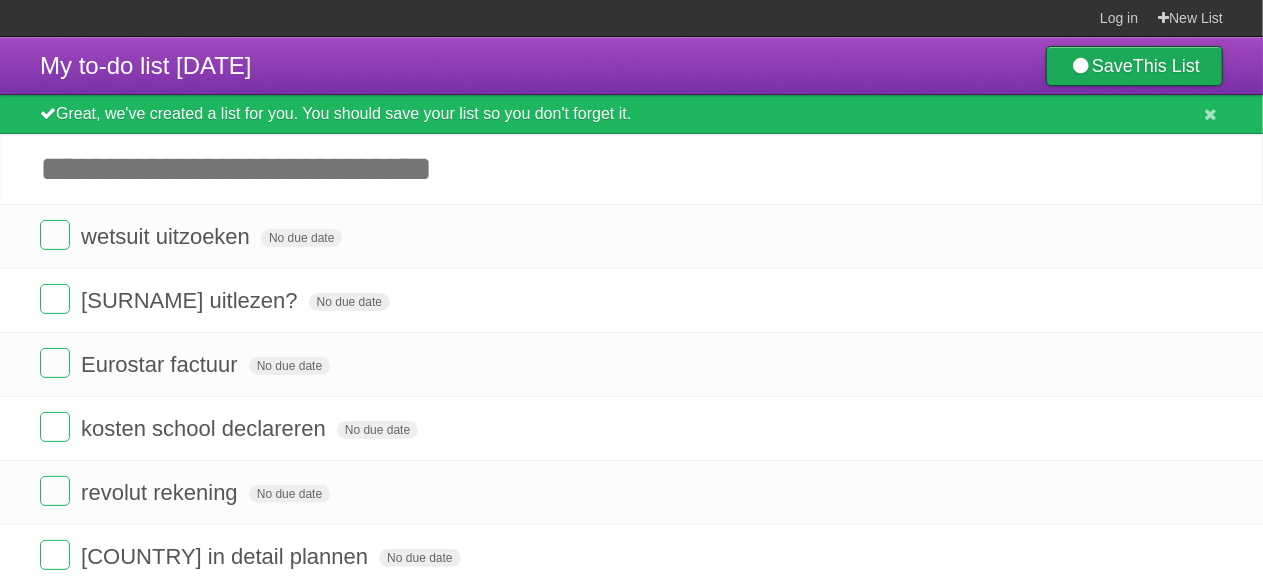 click on "This List" at bounding box center [1166, 66] 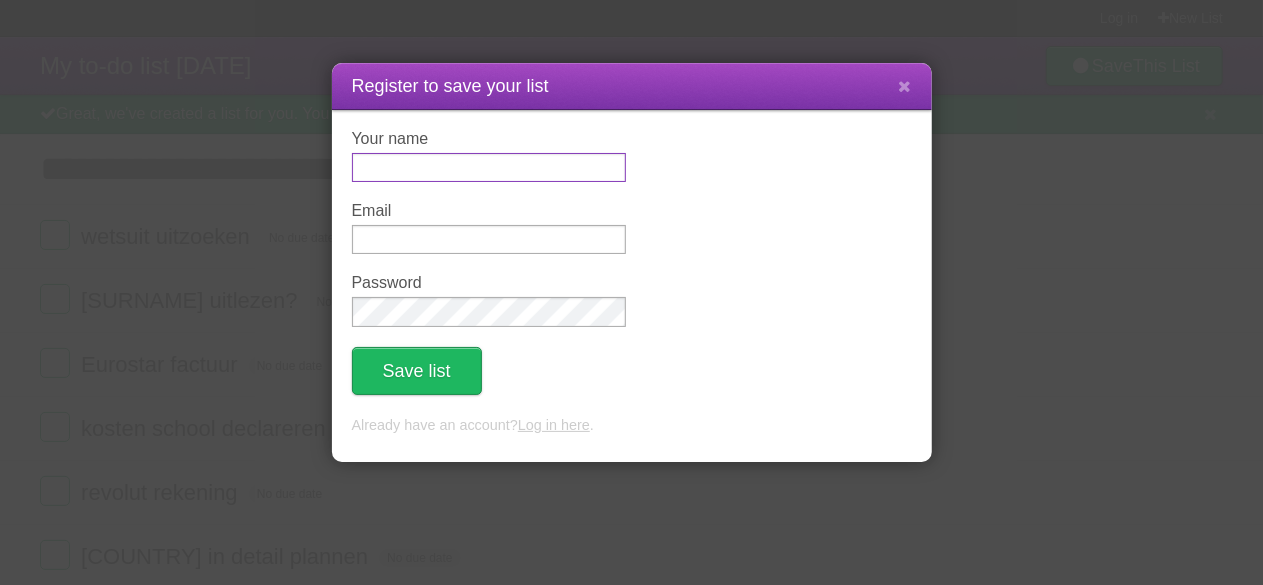 click on "Your name" at bounding box center (489, 167) 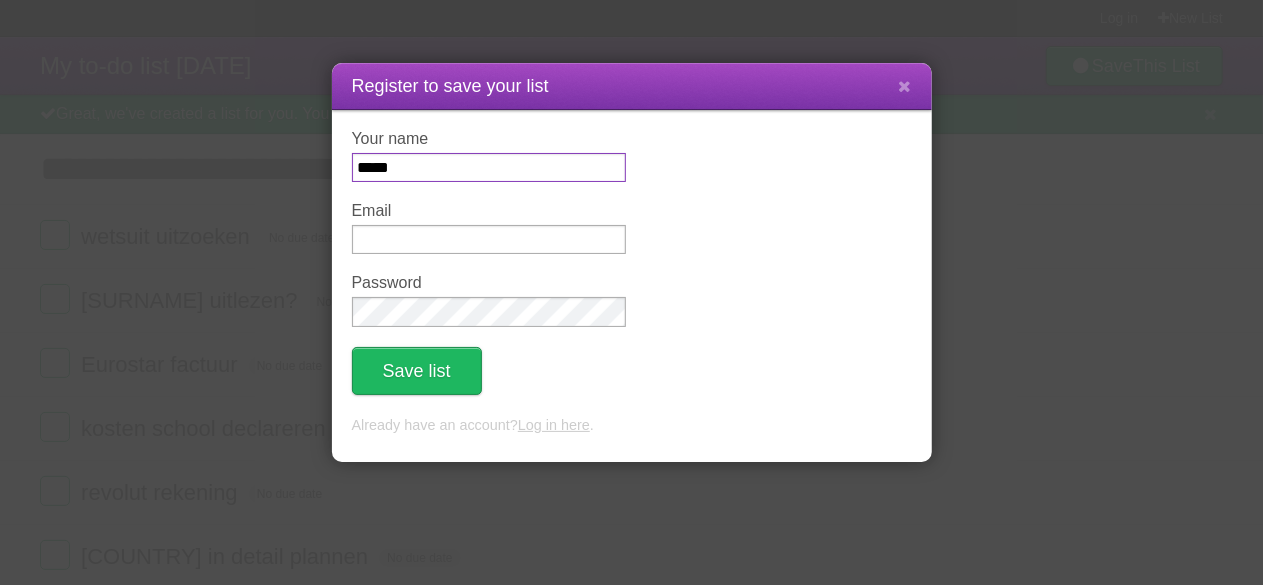 type on "*****" 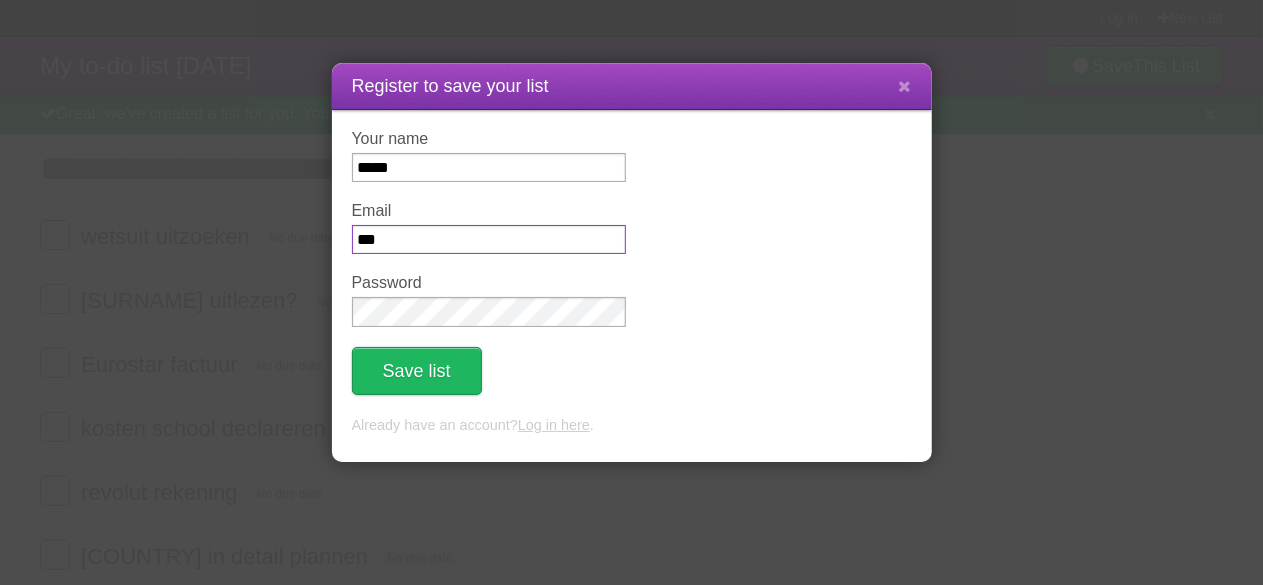 type on "**********" 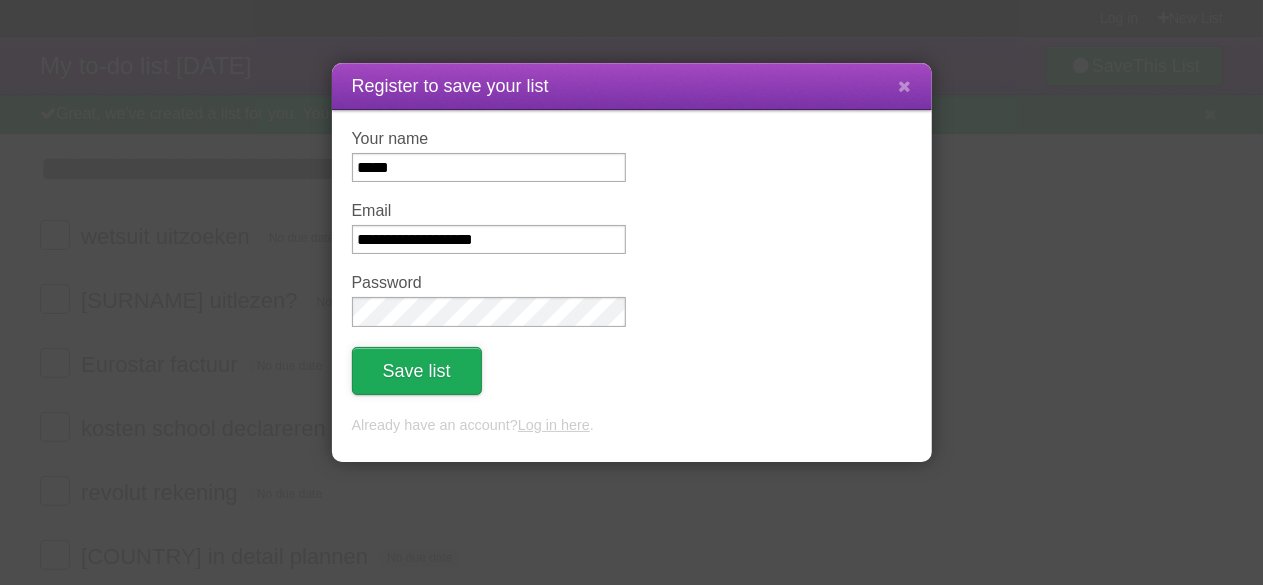 click on "Save list" at bounding box center (417, 371) 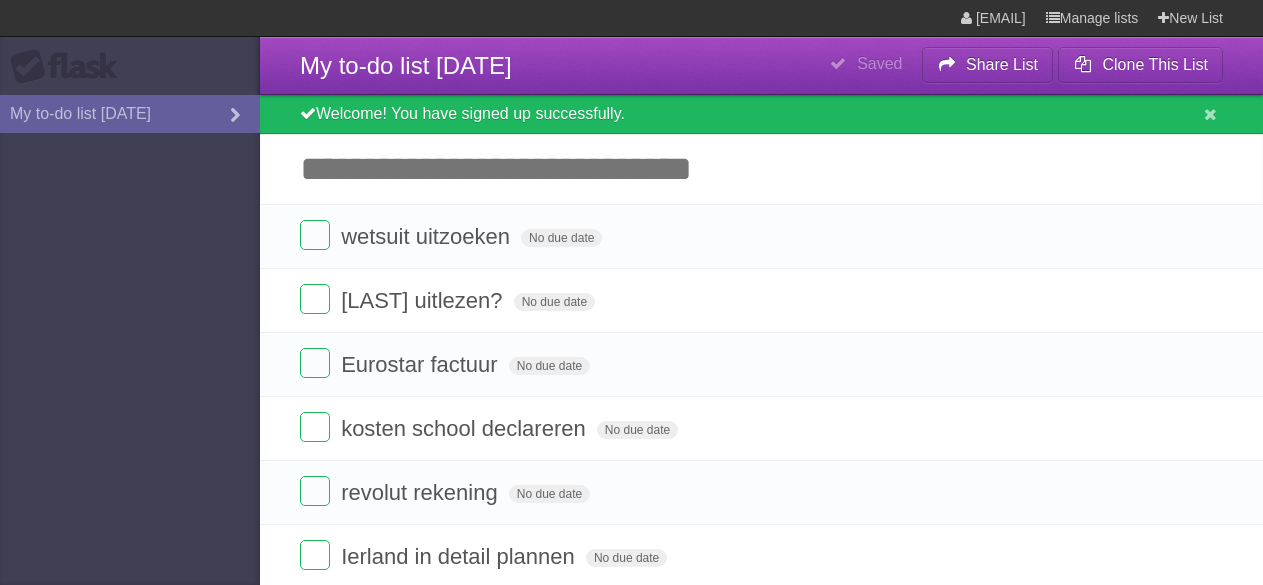 scroll, scrollTop: 0, scrollLeft: 0, axis: both 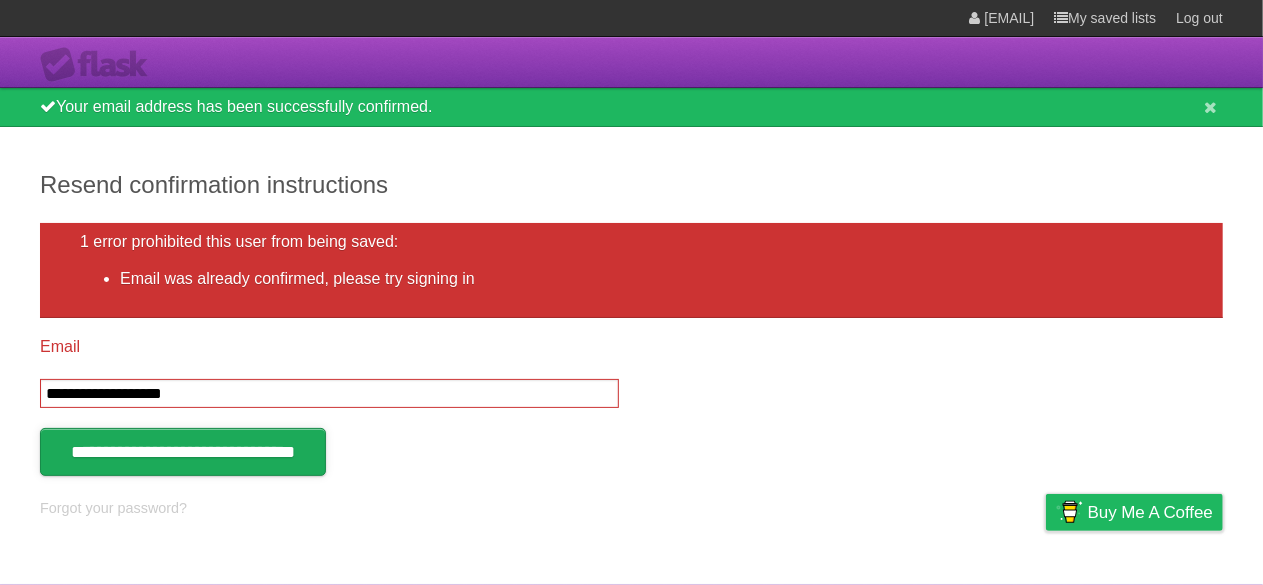 click on "**********" at bounding box center [183, 452] 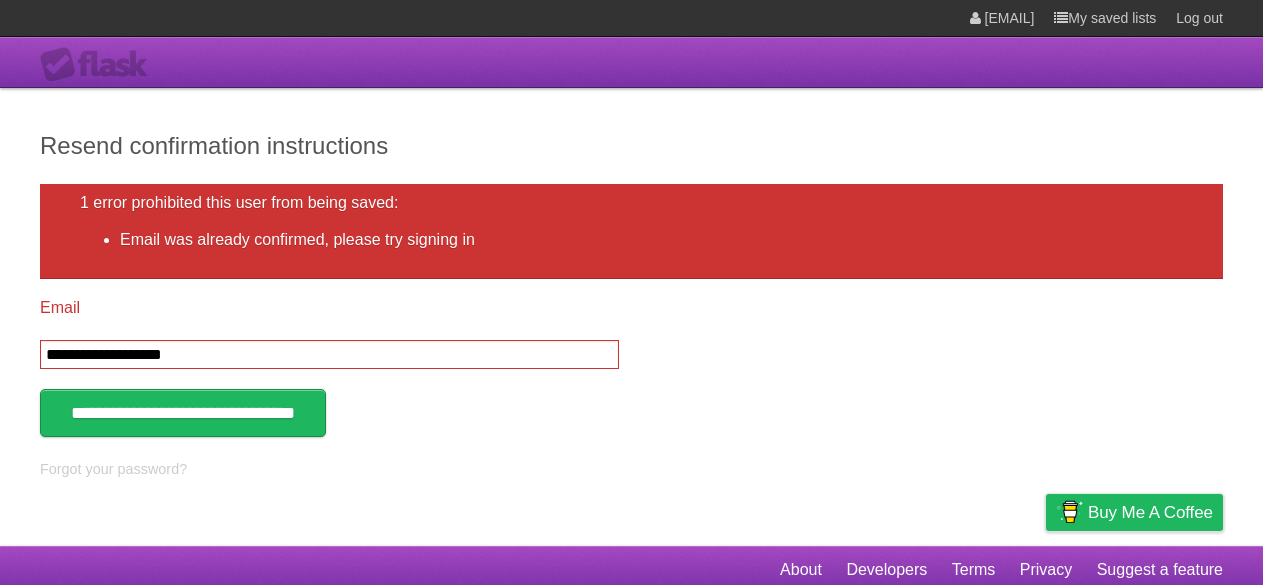 scroll, scrollTop: 0, scrollLeft: 0, axis: both 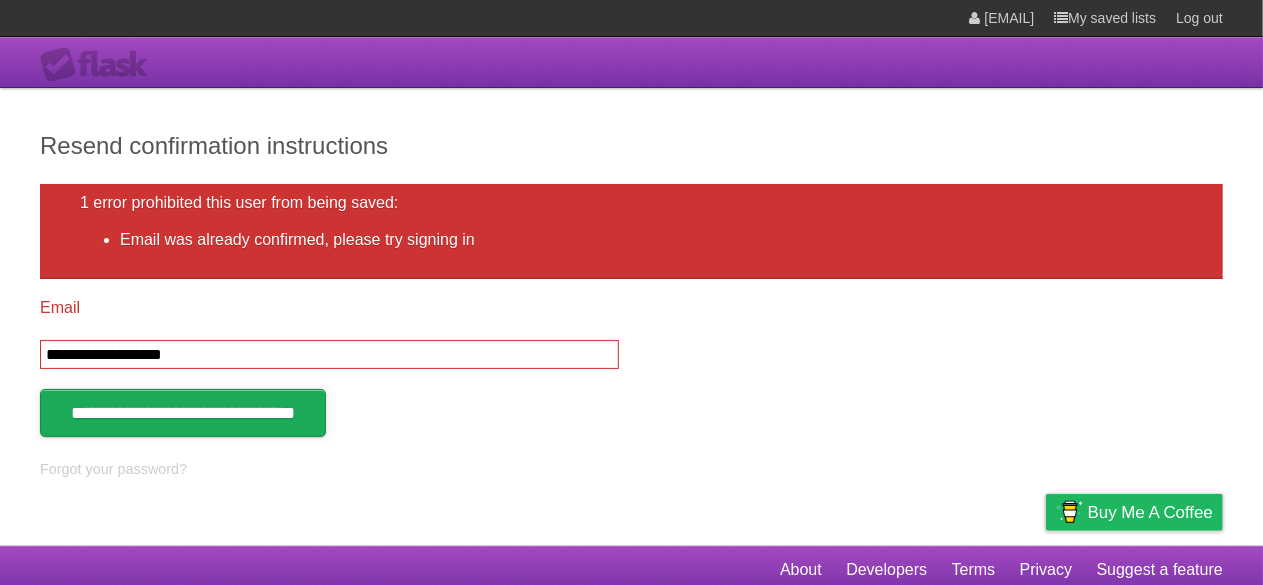 click on "**********" at bounding box center [183, 413] 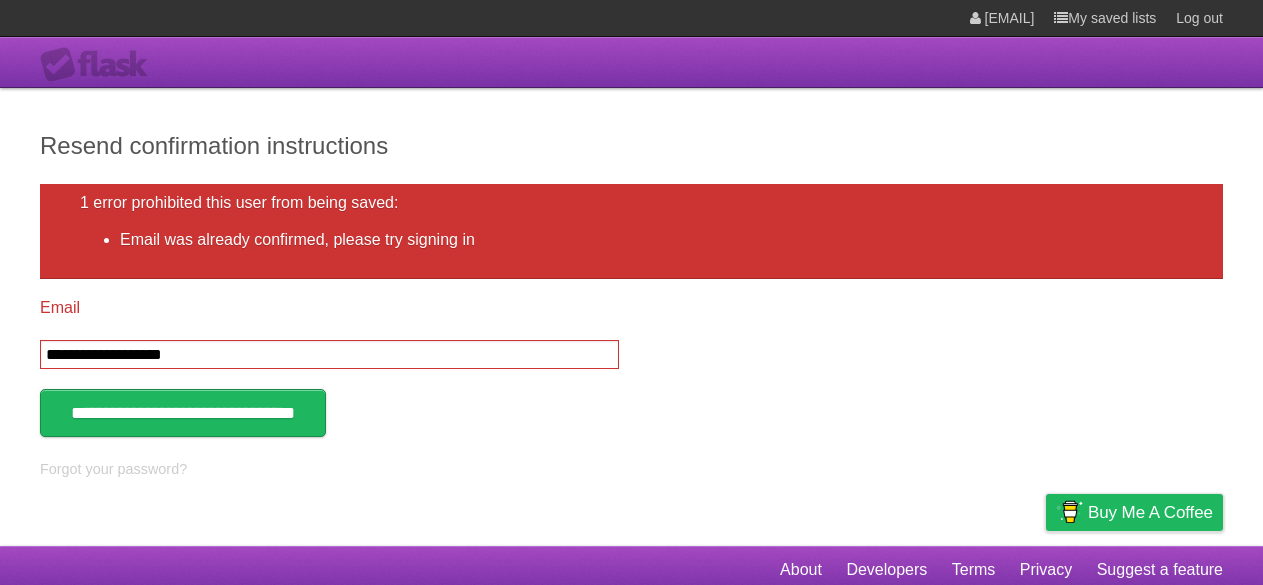 scroll, scrollTop: 0, scrollLeft: 0, axis: both 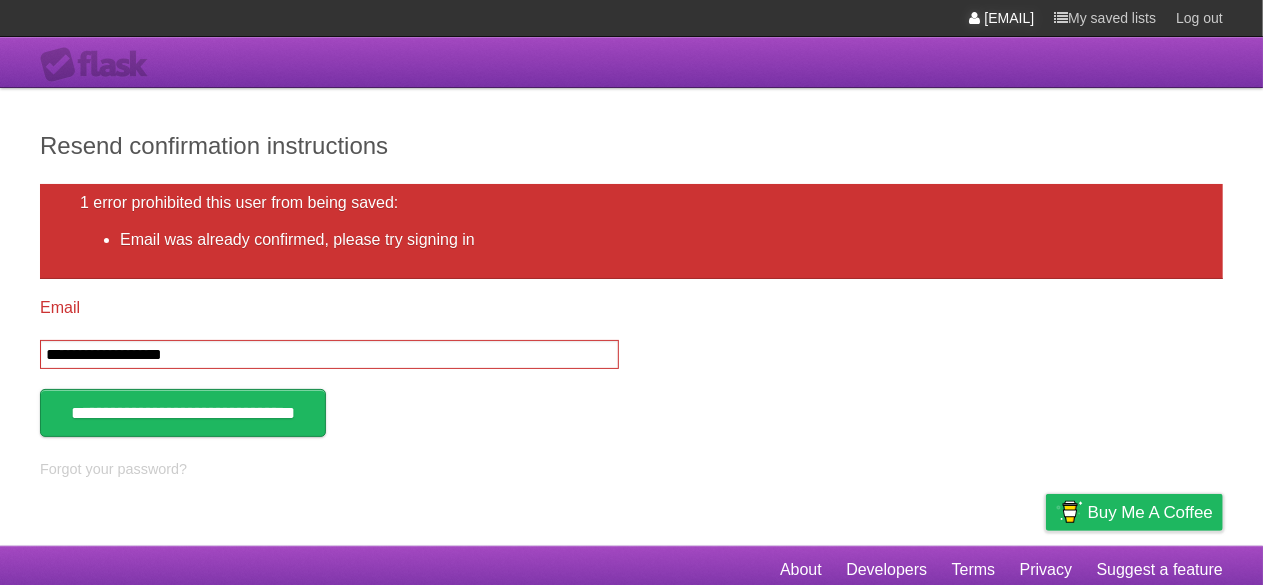 click on "[EMAIL]" at bounding box center [1002, 18] 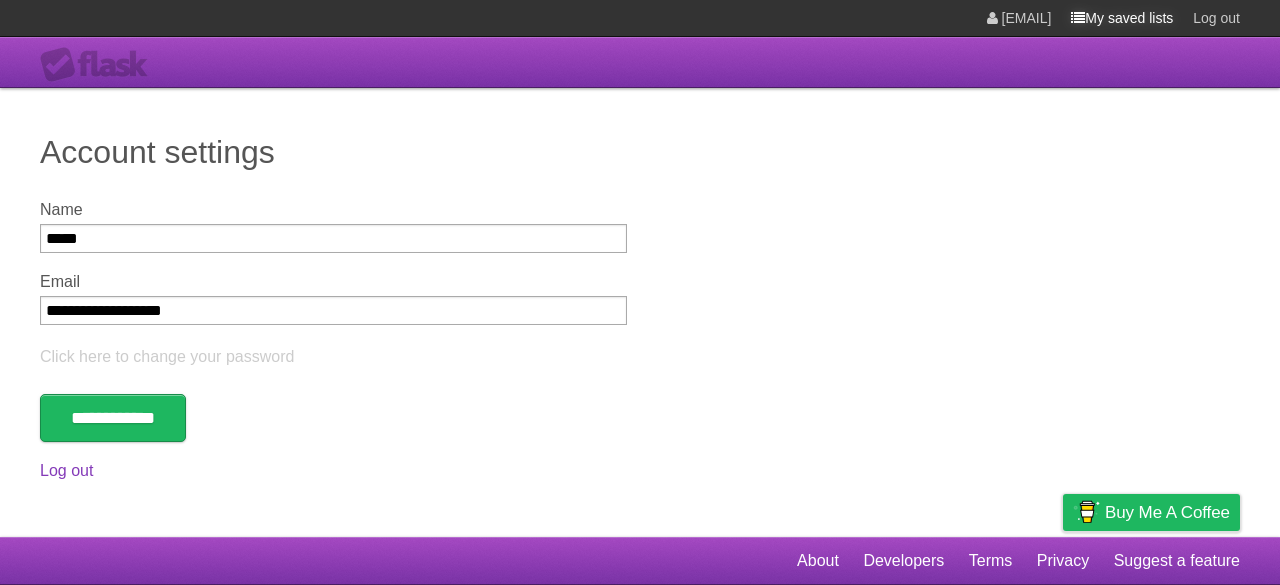 click on "My saved lists" at bounding box center (1122, 18) 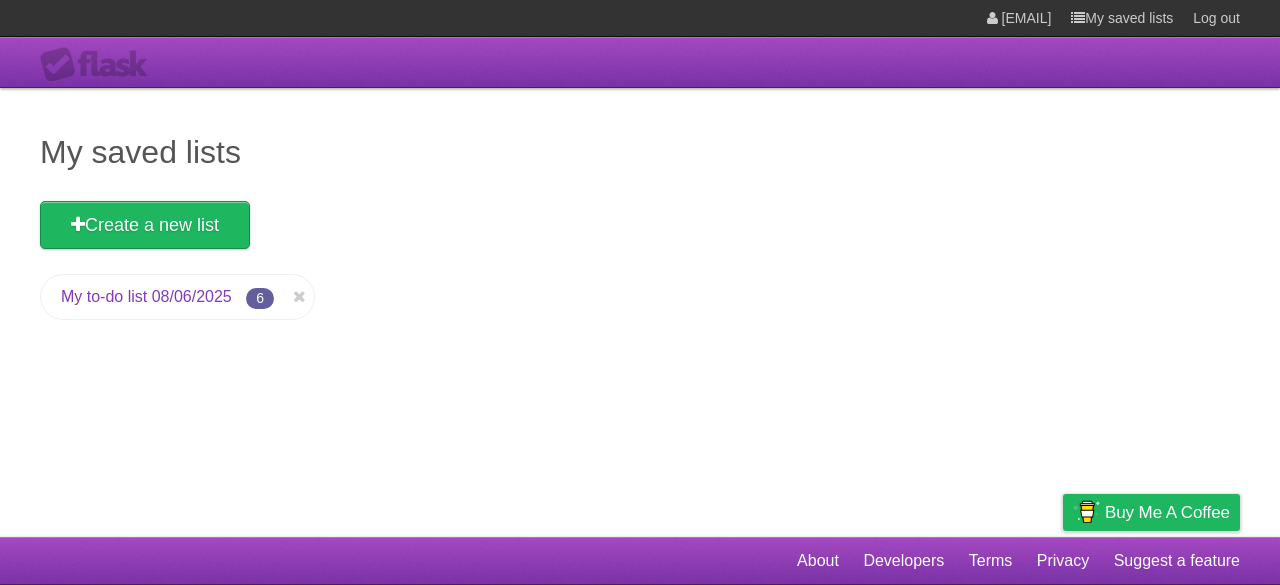 click on "My to-do list 08/06/2025" at bounding box center [146, 296] 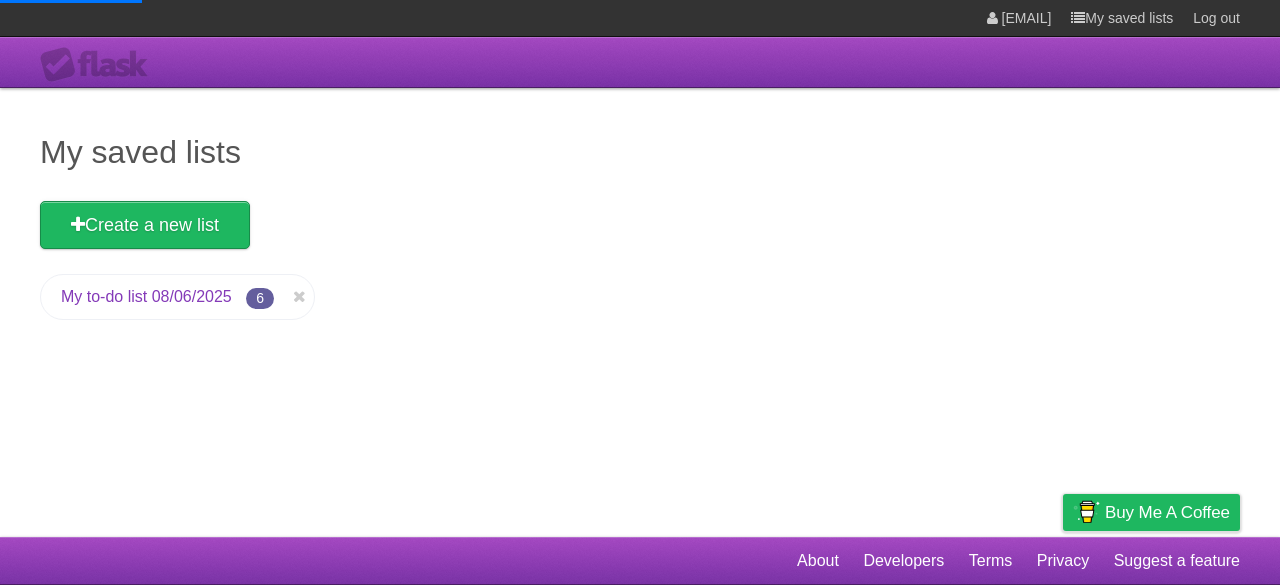 click on "My to-do list 08/06/2025" at bounding box center (146, 296) 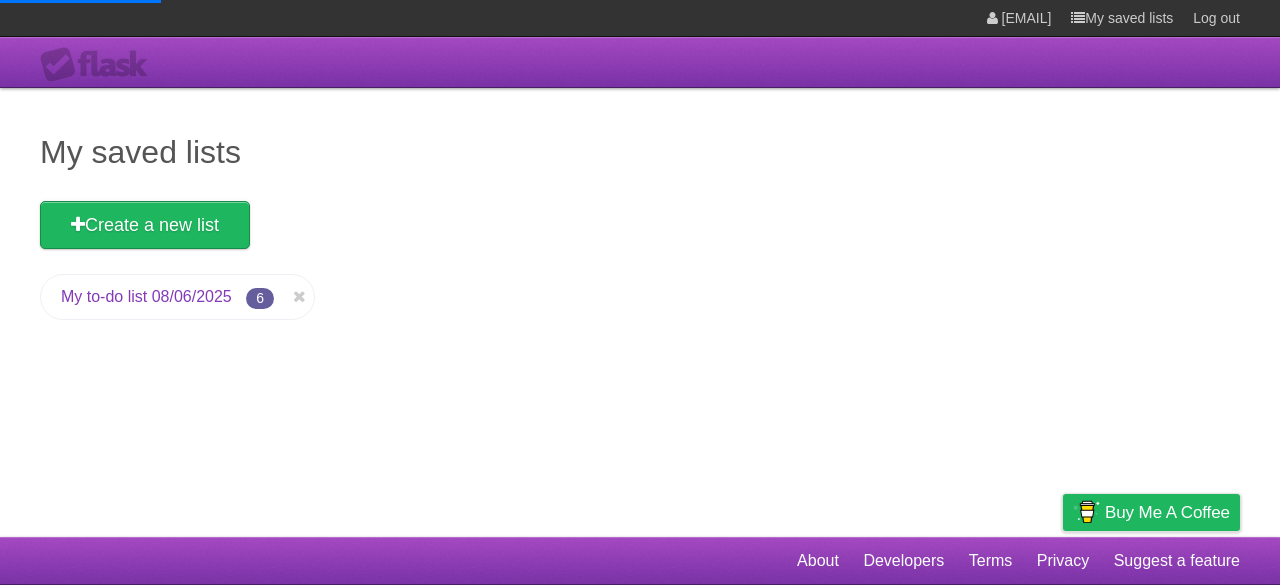 click on "My to-do list 08/06/2025" at bounding box center (146, 296) 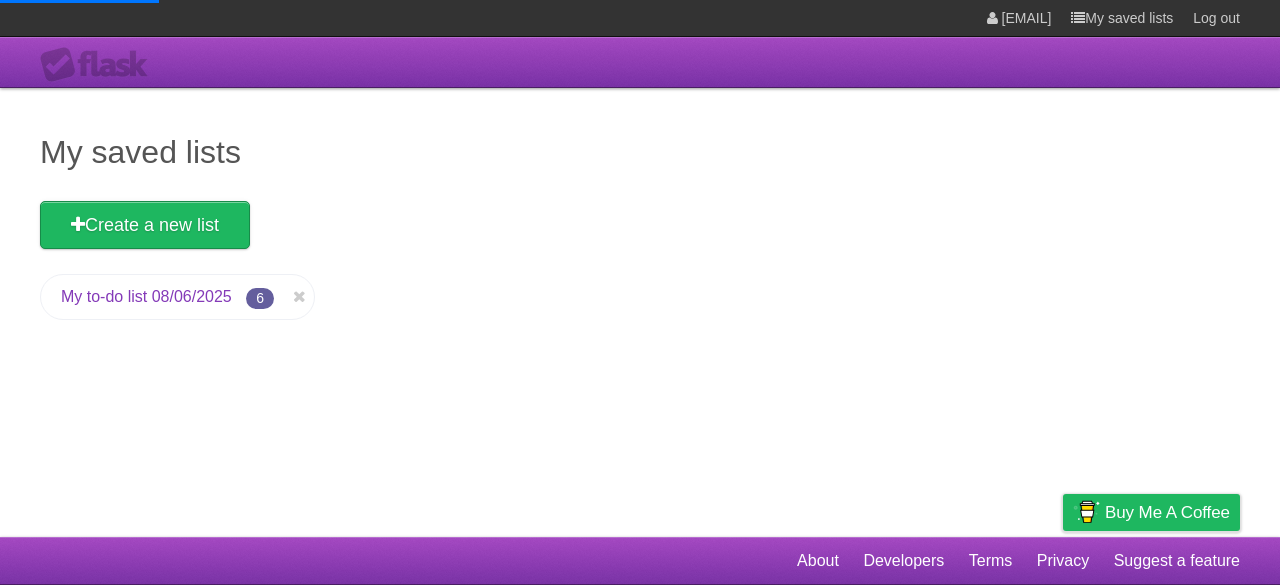 click on "My to-do list 08/06/2025" at bounding box center [146, 296] 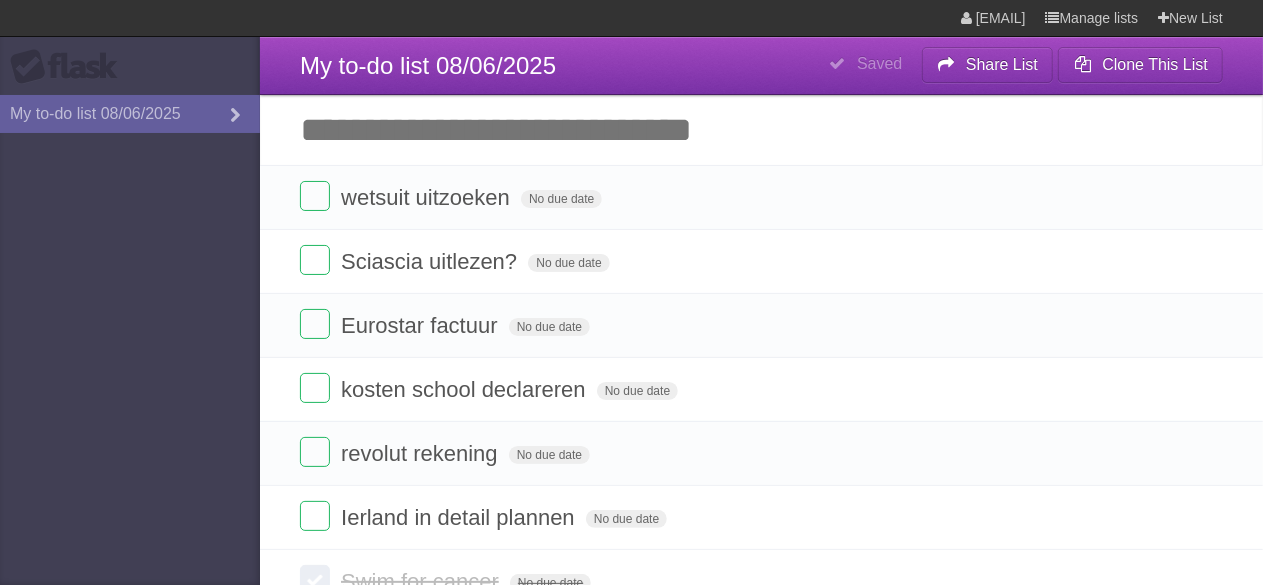 click on "Add another task" at bounding box center (761, 130) 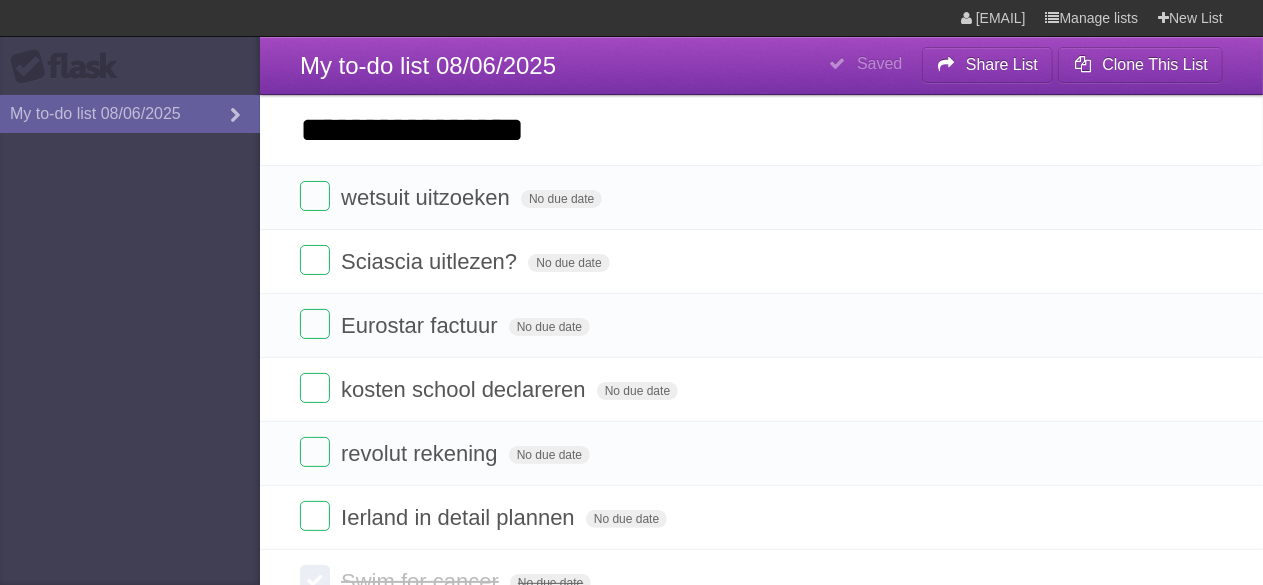 type on "**********" 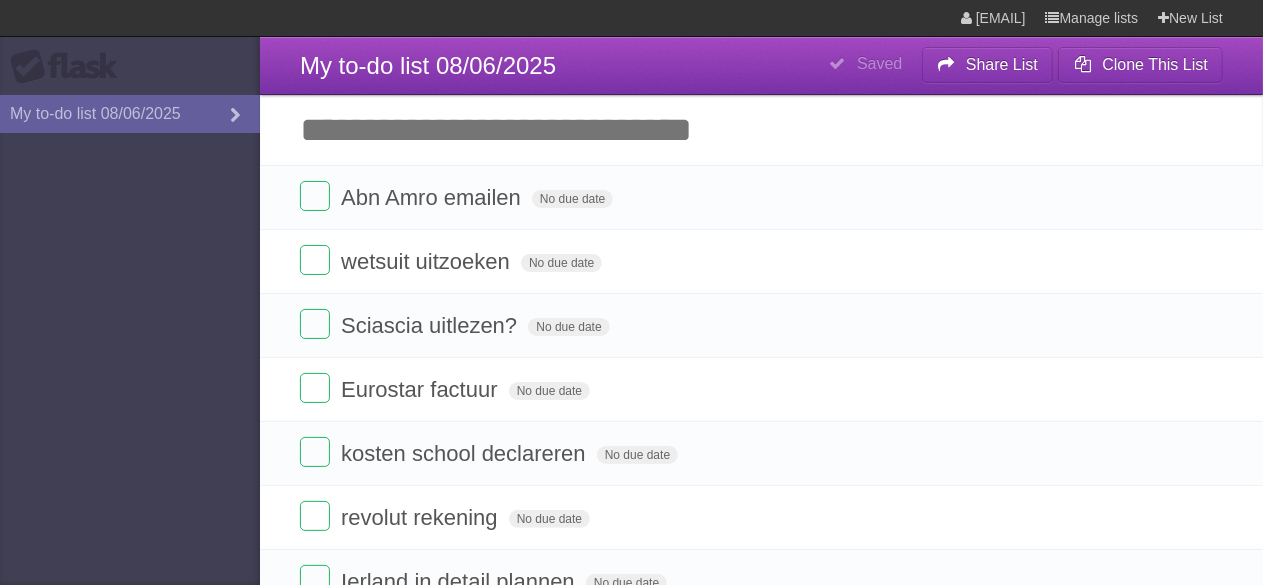 click on "Add another task" at bounding box center [761, 130] 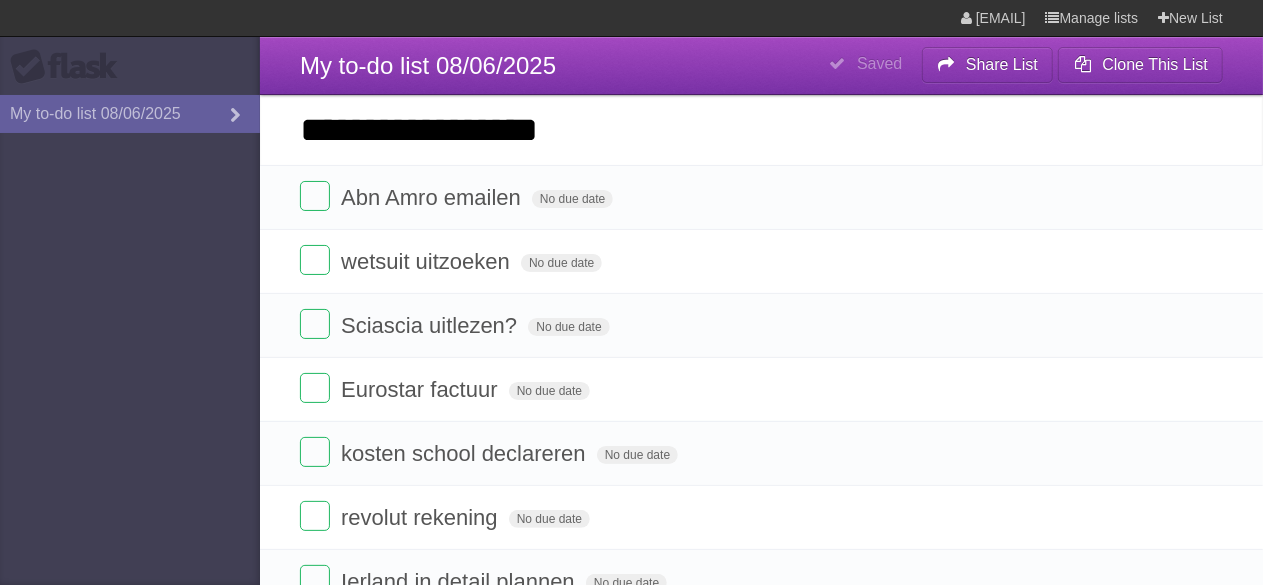 type on "**********" 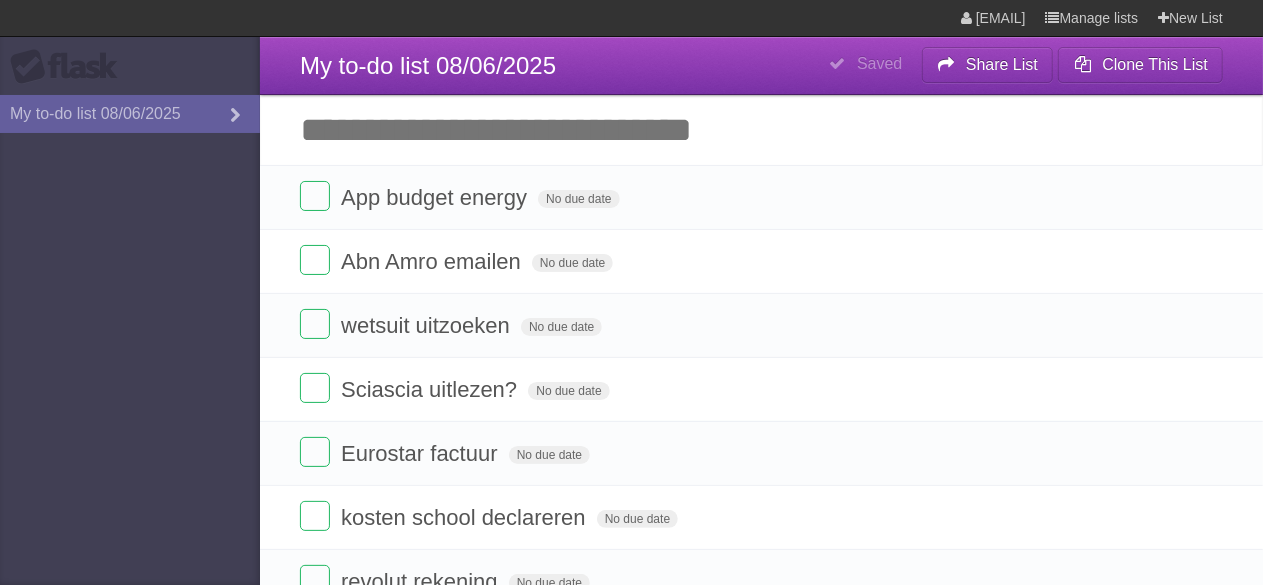 click on "**********" at bounding box center (761, 66) 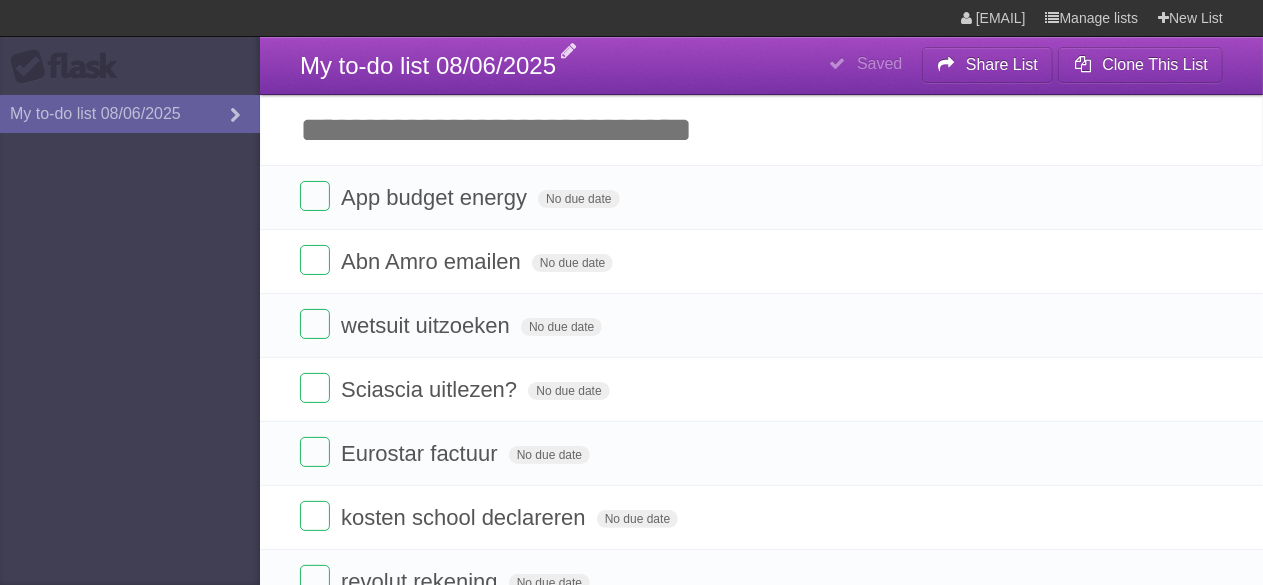 click on "My to-do list 08/06/2025" at bounding box center [428, 65] 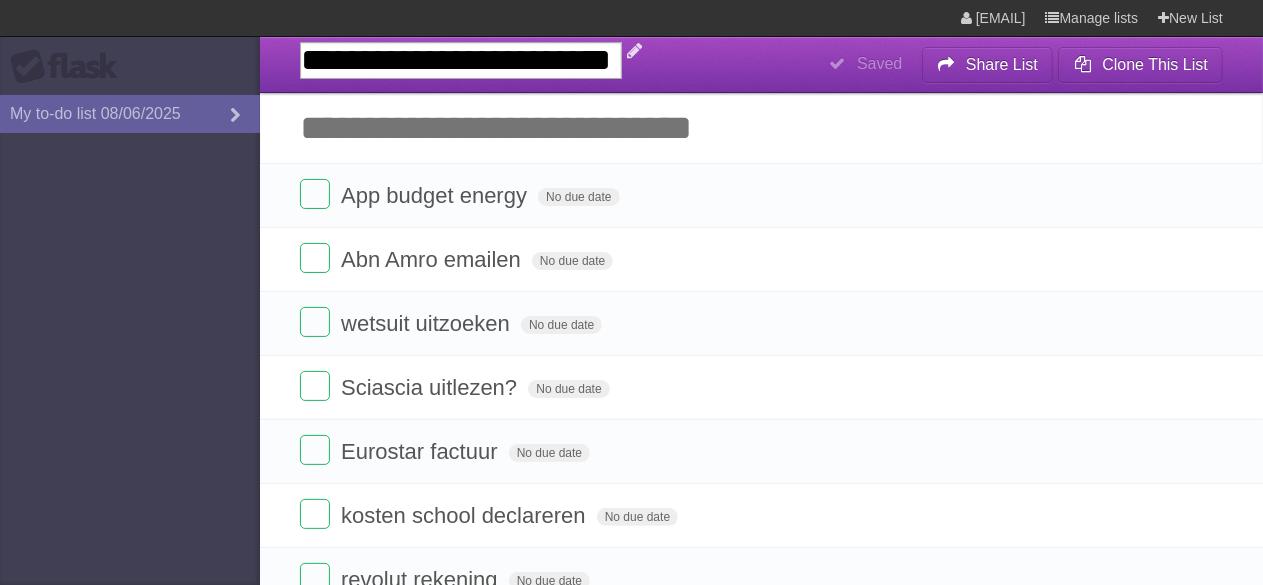 click on "**********" at bounding box center [461, 60] 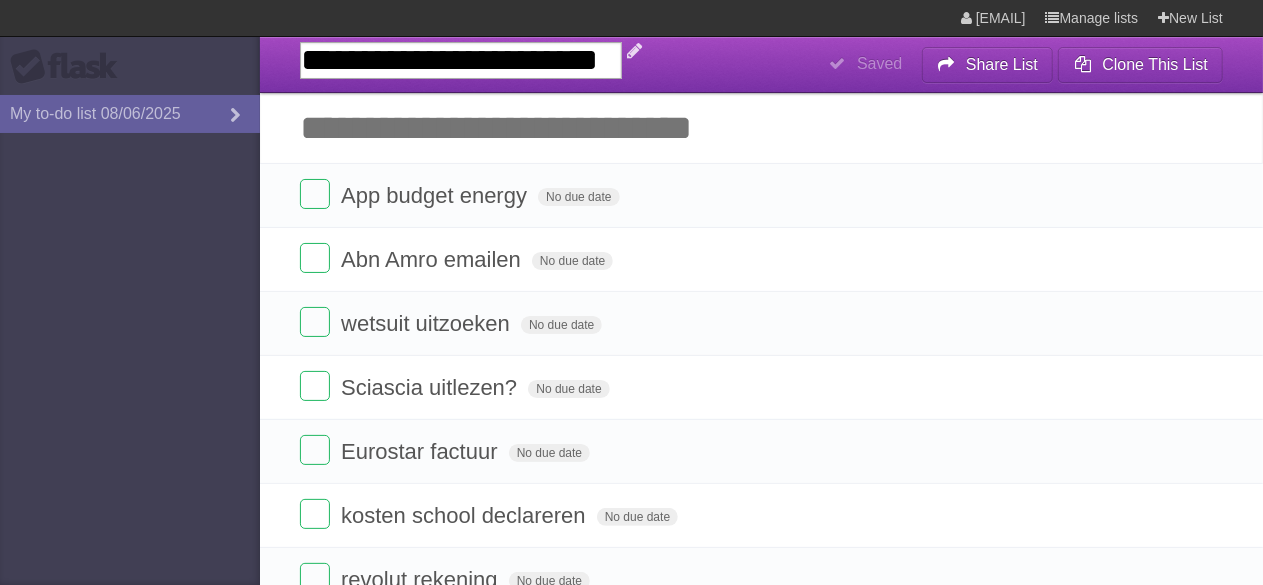 type on "**********" 